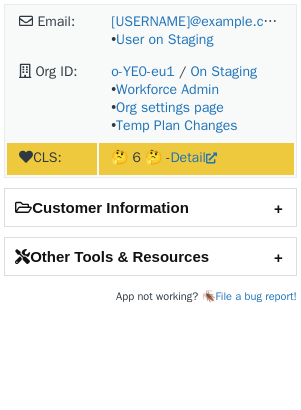 scroll, scrollTop: 0, scrollLeft: 0, axis: both 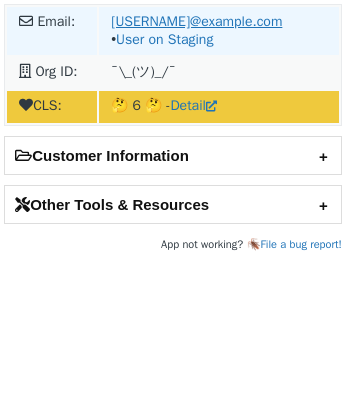 click on "[USERNAME]@example.com" at bounding box center (196, 21) 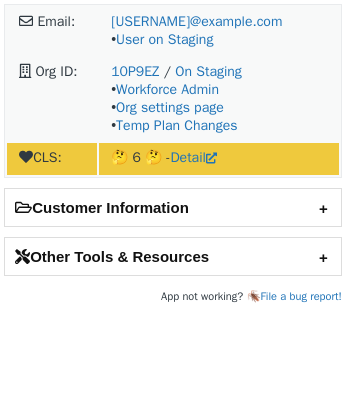 scroll, scrollTop: 0, scrollLeft: 0, axis: both 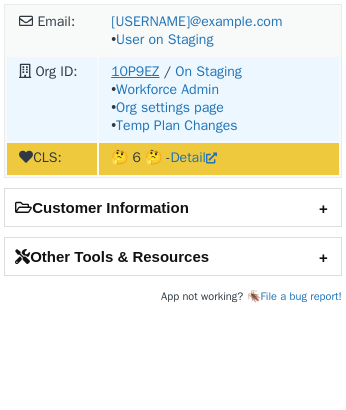 click on "10P9EZ" at bounding box center (135, 71) 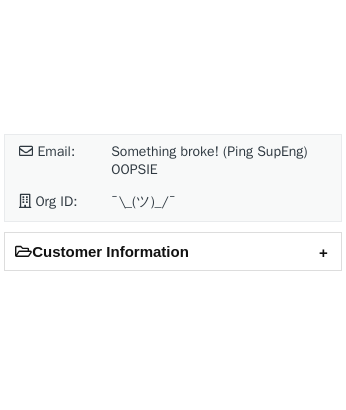 scroll, scrollTop: 0, scrollLeft: 0, axis: both 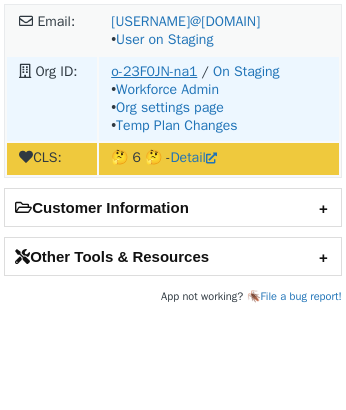 click on "o-23F0JN-na1" at bounding box center [154, 71] 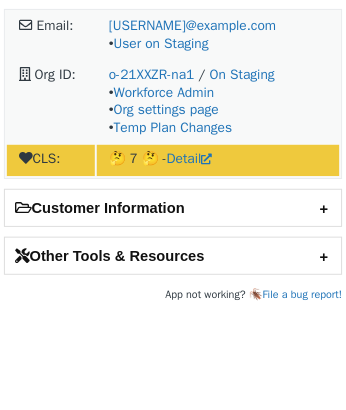 scroll, scrollTop: 0, scrollLeft: 0, axis: both 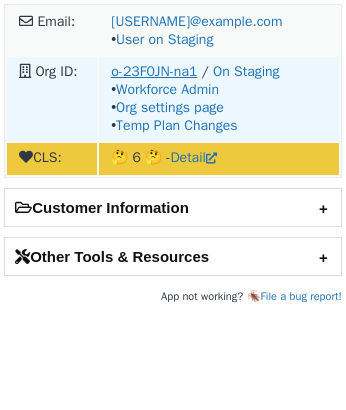 click on "o-23F0JN-na1" at bounding box center [154, 71] 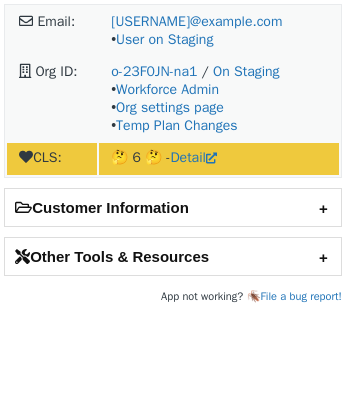 scroll, scrollTop: 0, scrollLeft: 0, axis: both 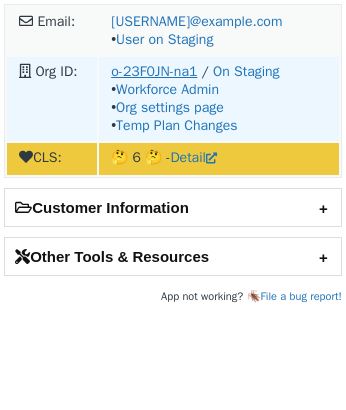 click on "o-23F0JN-na1" at bounding box center (154, 71) 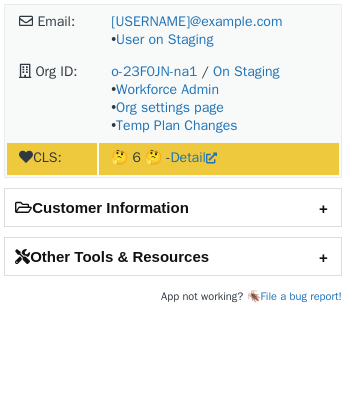 scroll, scrollTop: 0, scrollLeft: 0, axis: both 